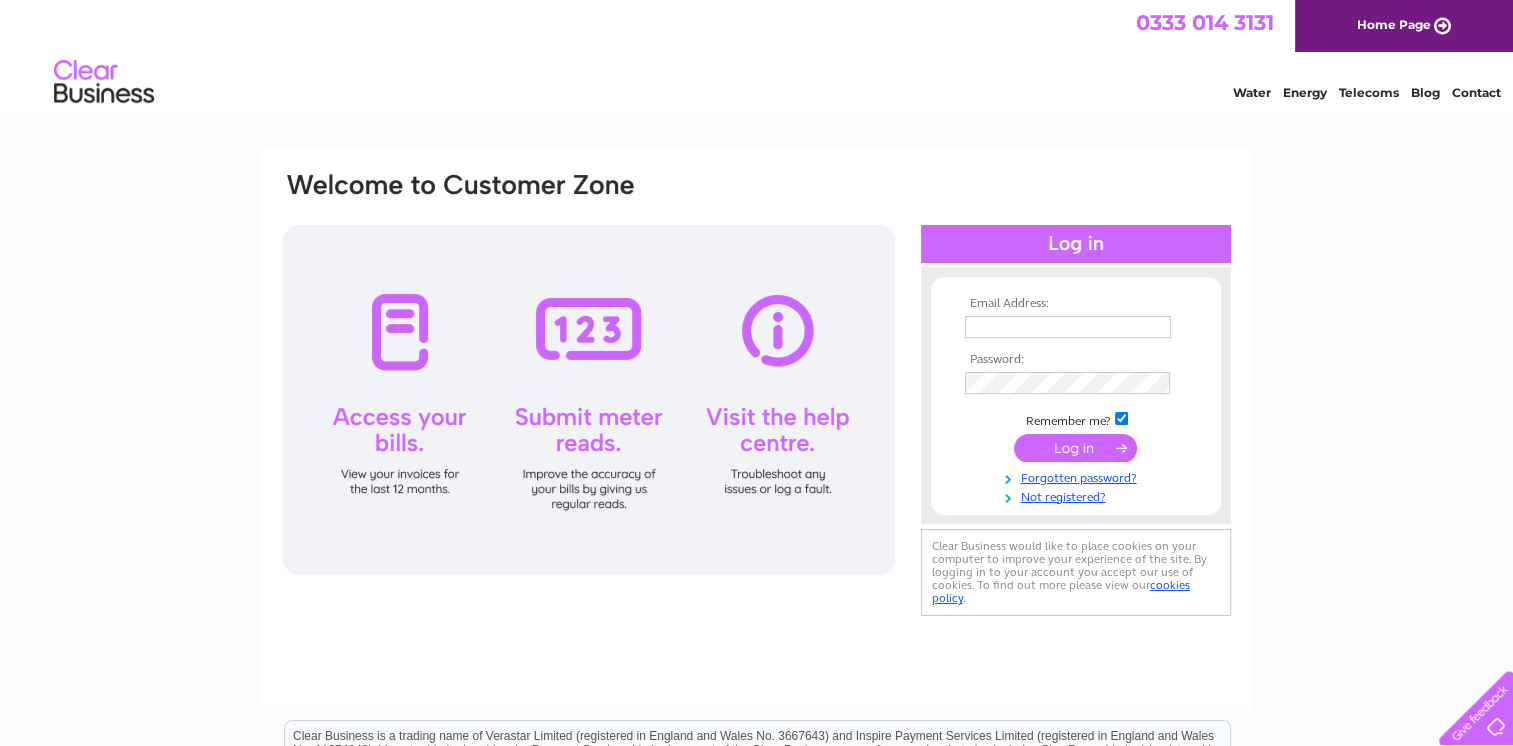 scroll, scrollTop: 0, scrollLeft: 0, axis: both 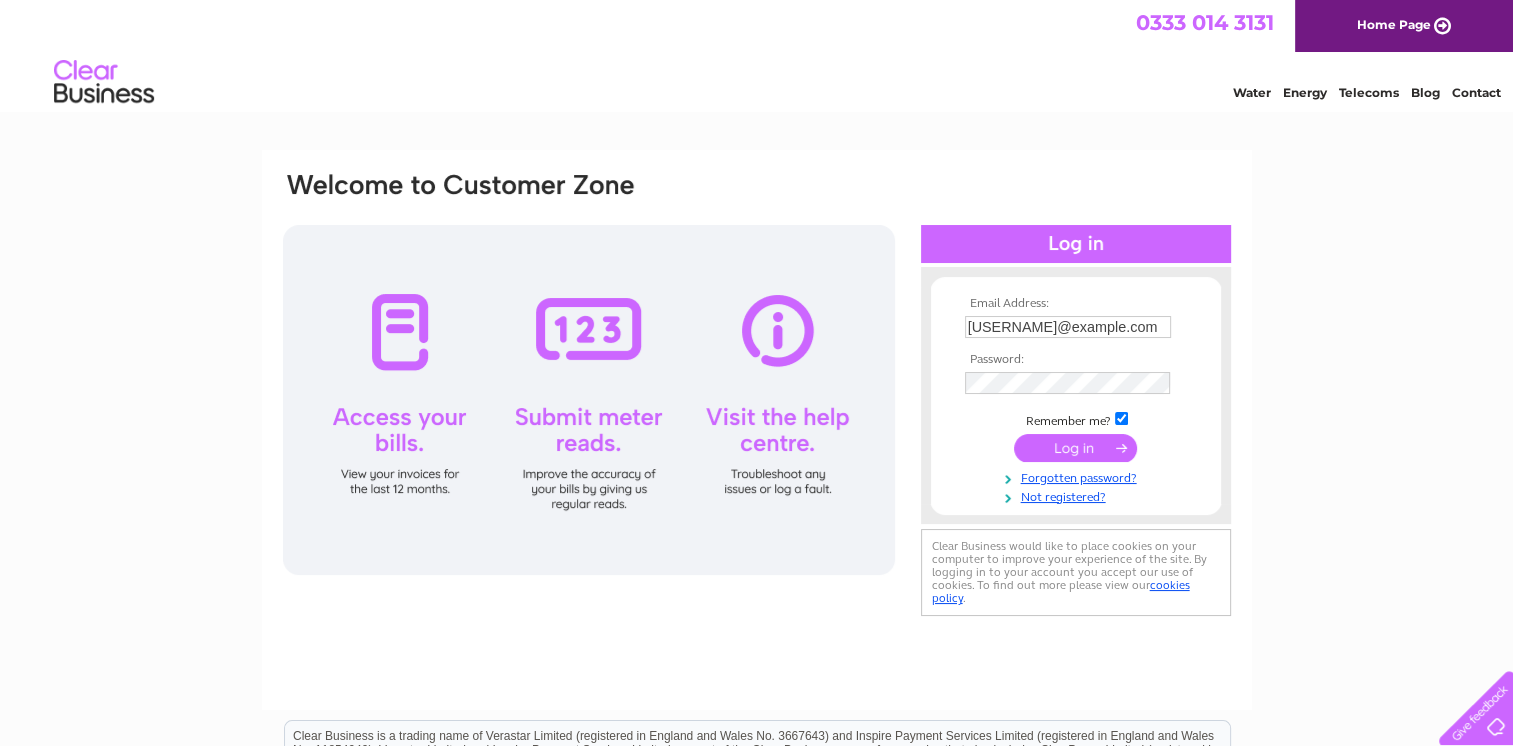 click at bounding box center [1075, 448] 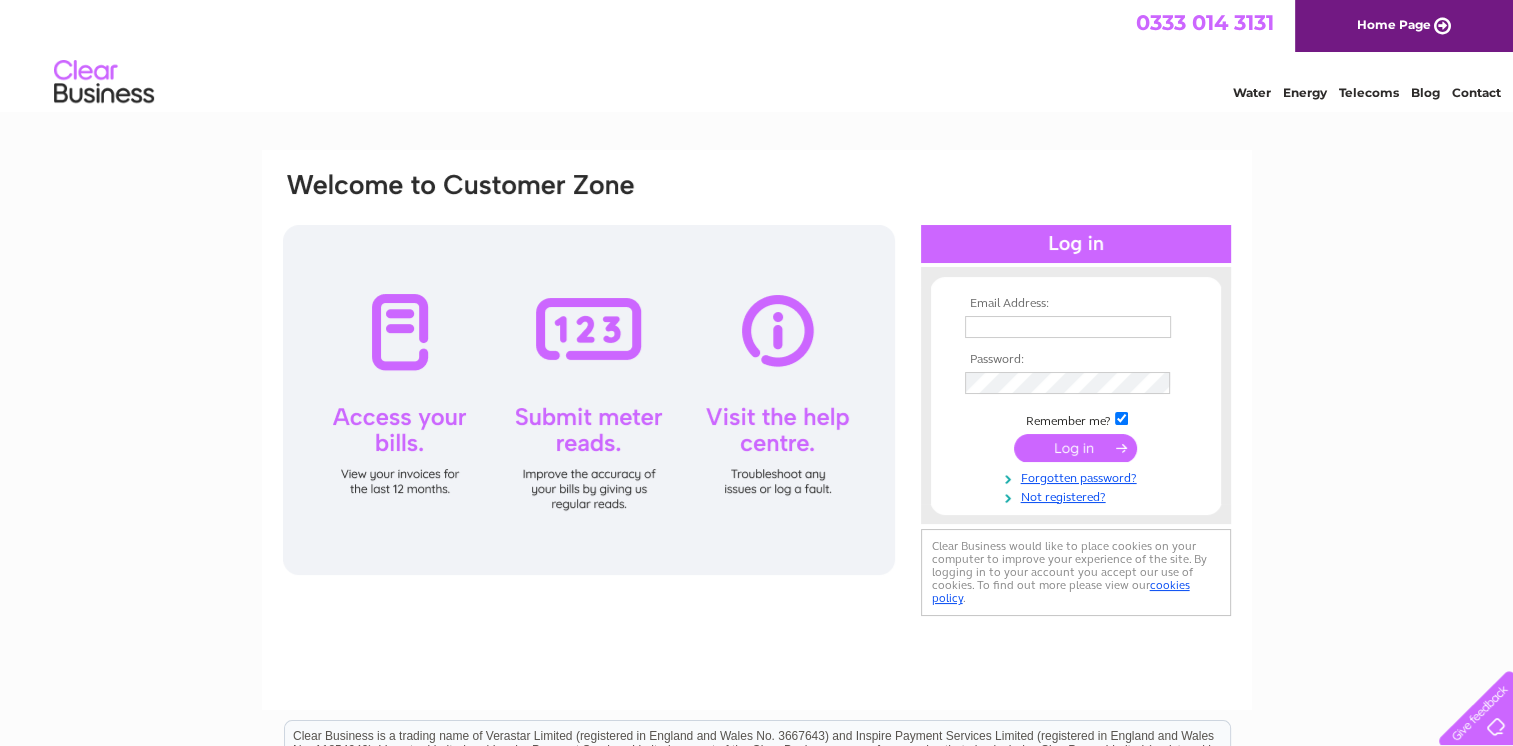 scroll, scrollTop: 0, scrollLeft: 0, axis: both 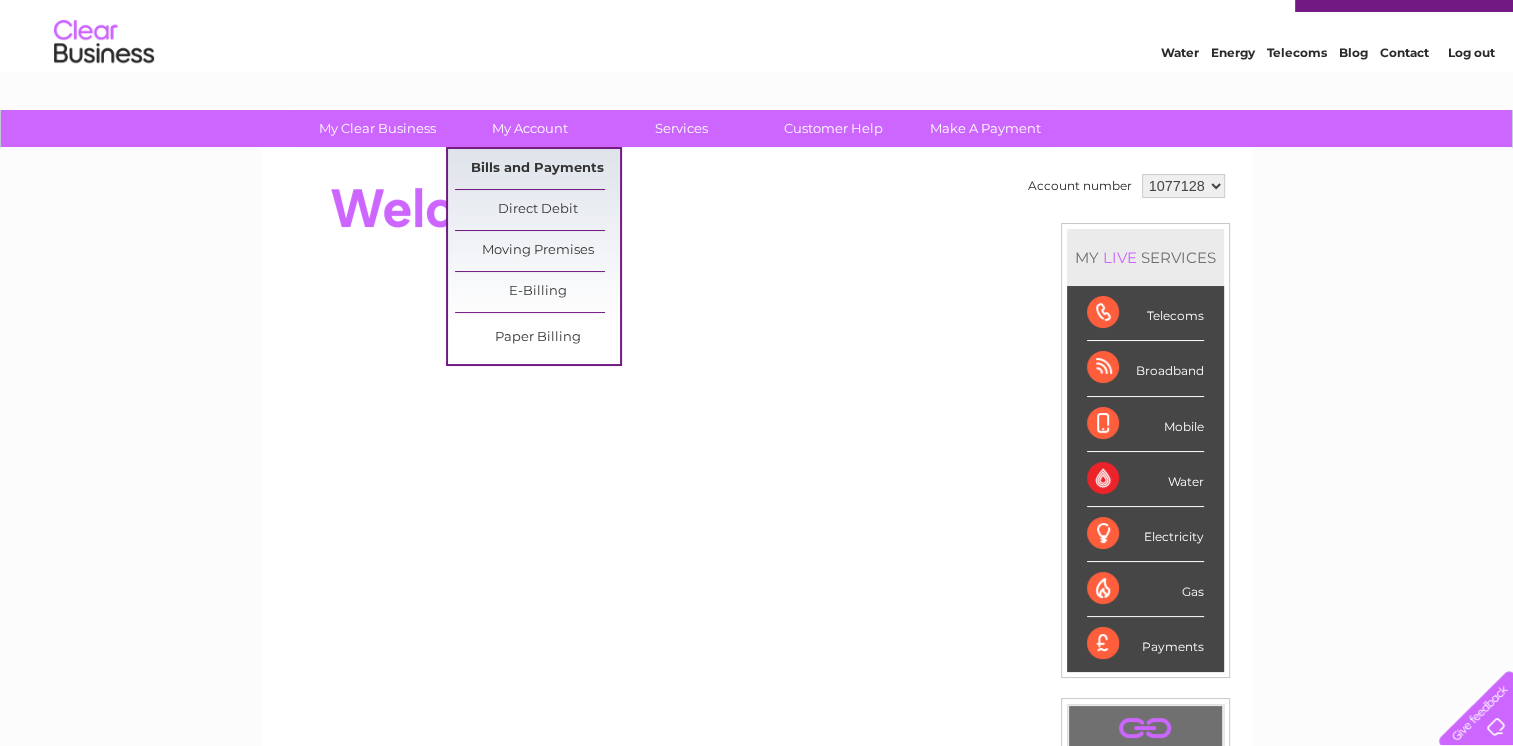 click on "Bills and Payments" at bounding box center [537, 169] 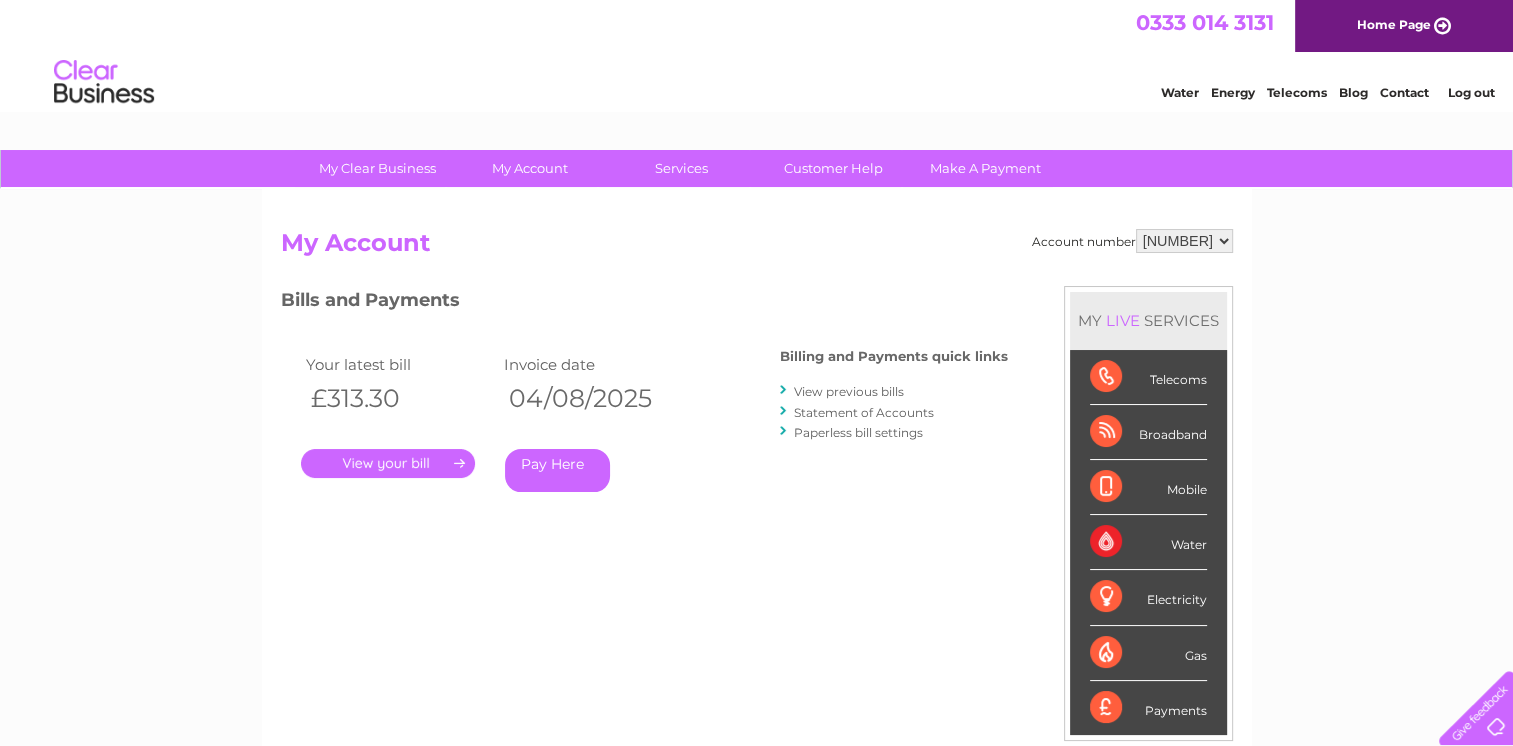 scroll, scrollTop: 0, scrollLeft: 0, axis: both 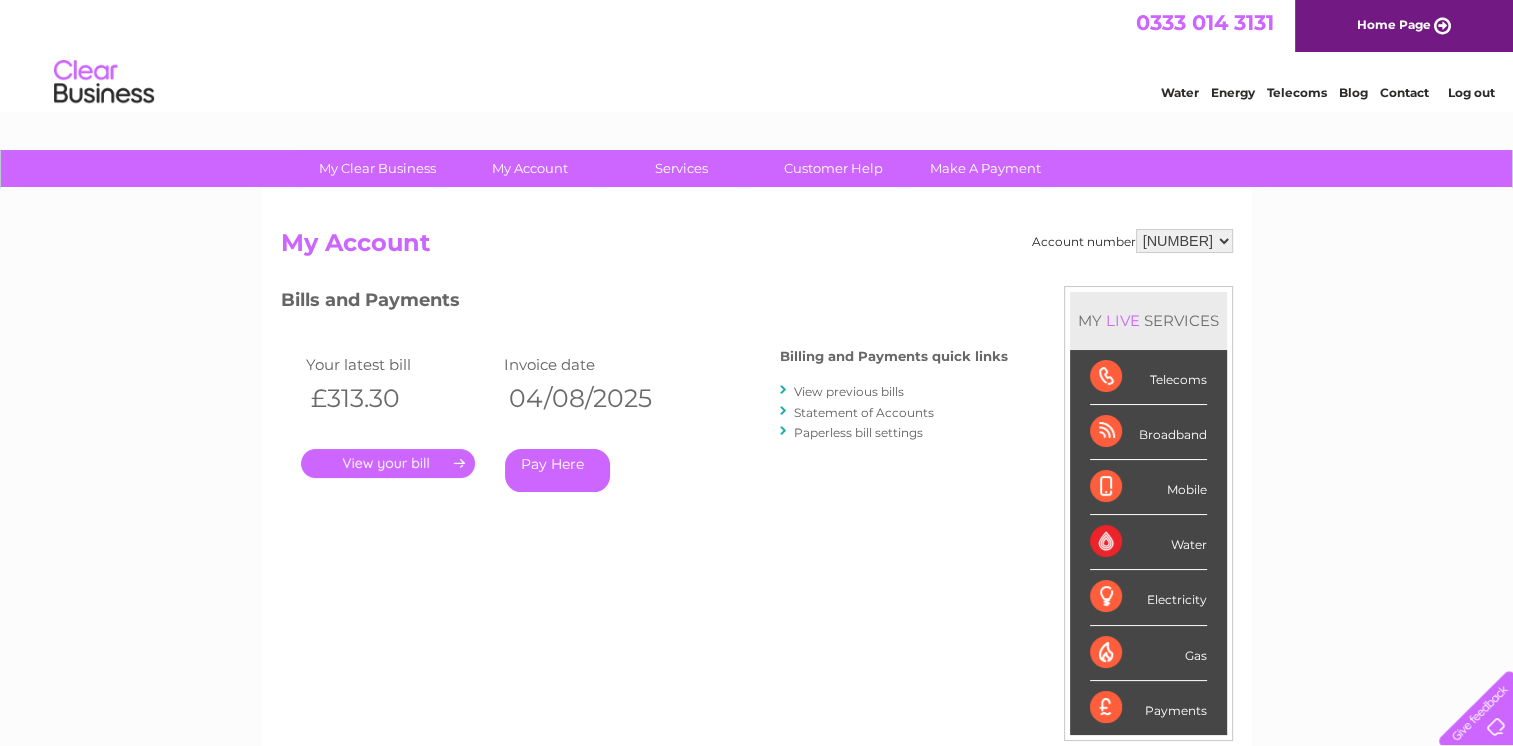 click on "." at bounding box center (388, 463) 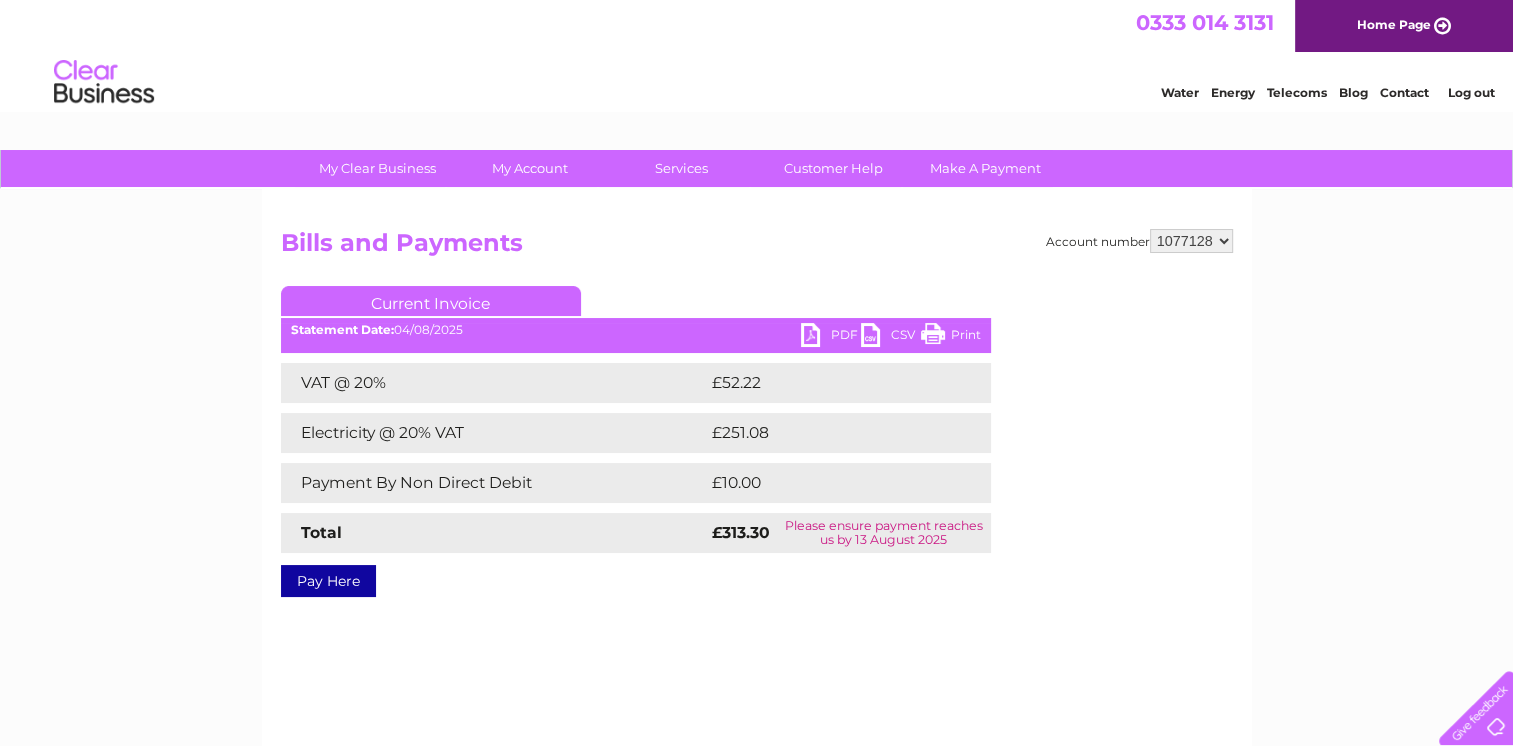 scroll, scrollTop: 0, scrollLeft: 0, axis: both 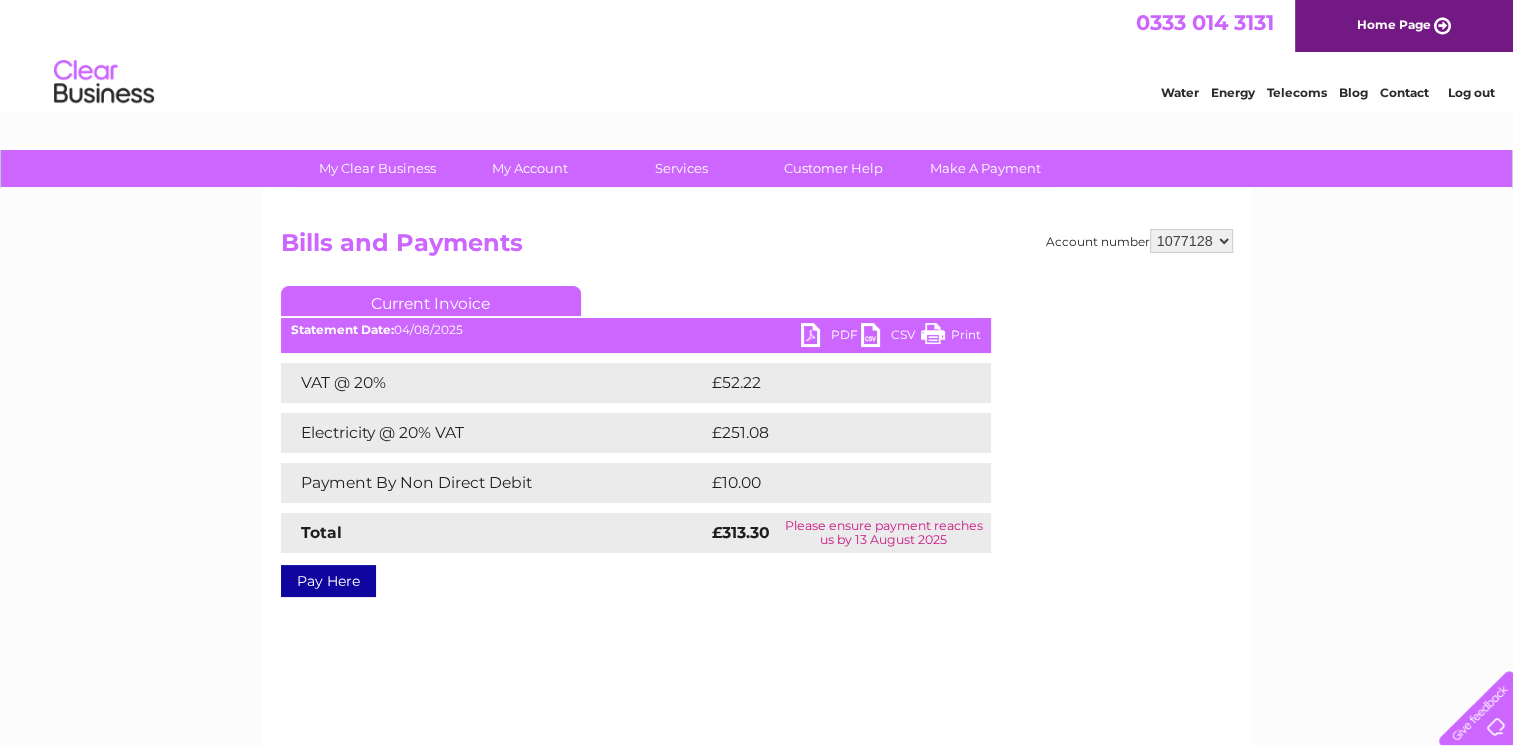 click on "Current Invoice" at bounding box center (431, 301) 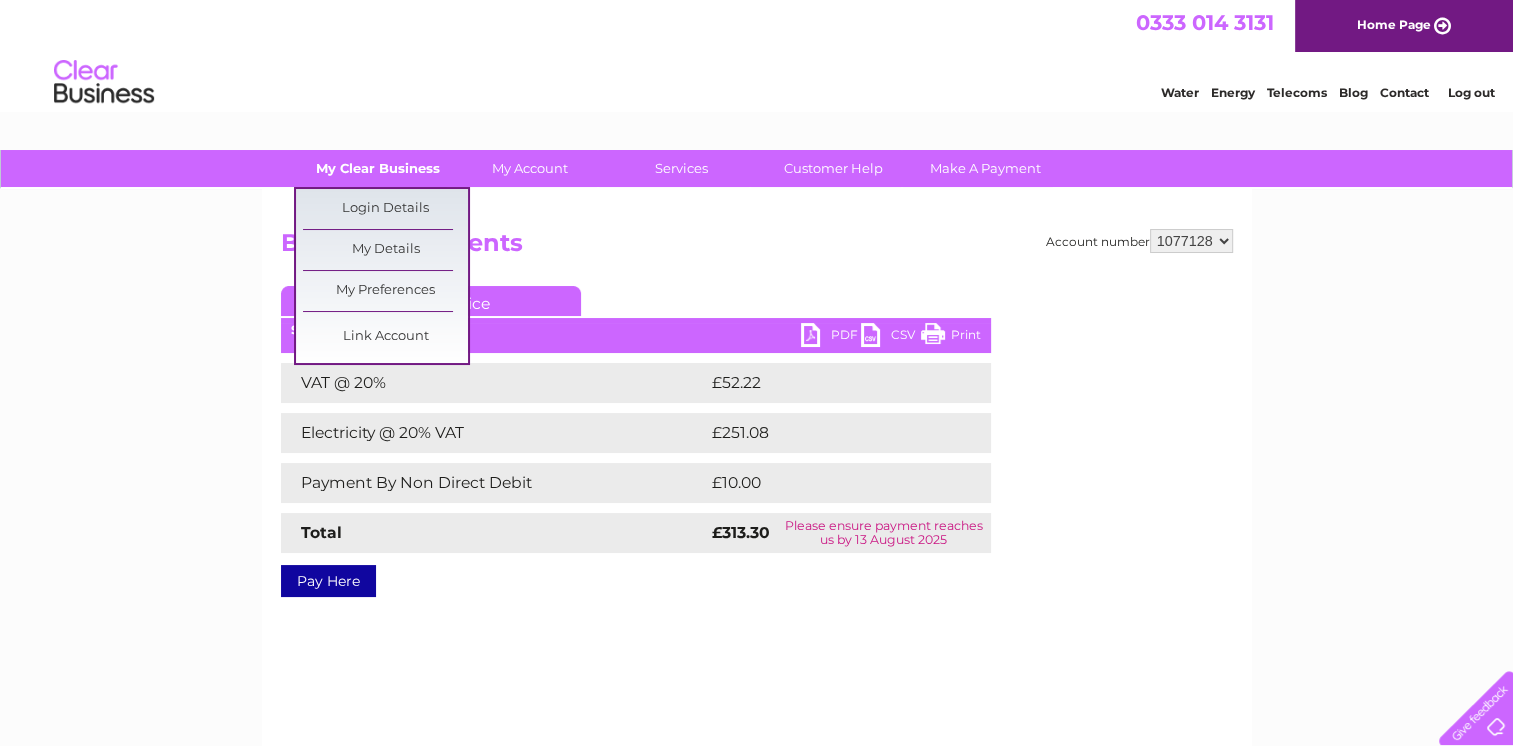 click on "My Clear Business" at bounding box center [377, 168] 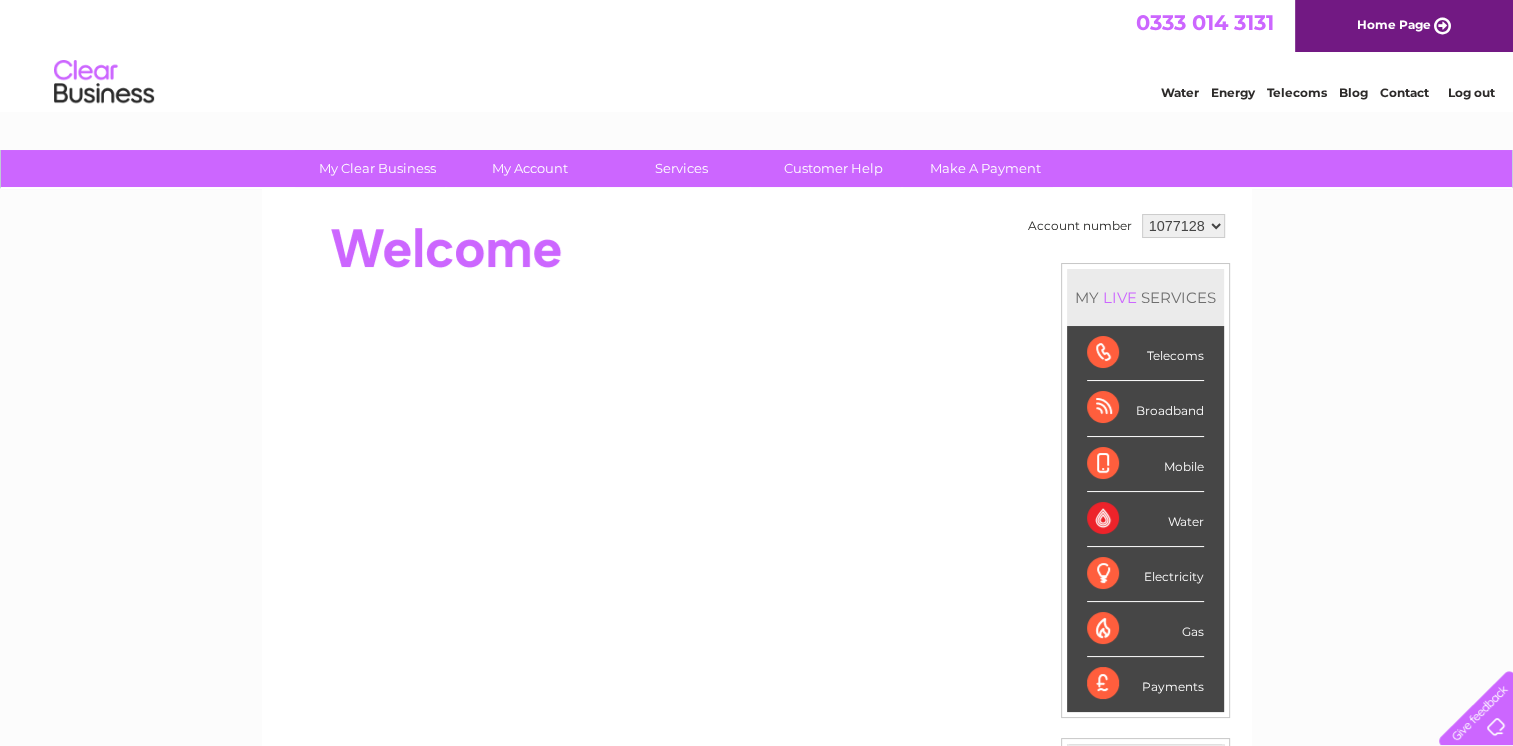 scroll, scrollTop: 0, scrollLeft: 0, axis: both 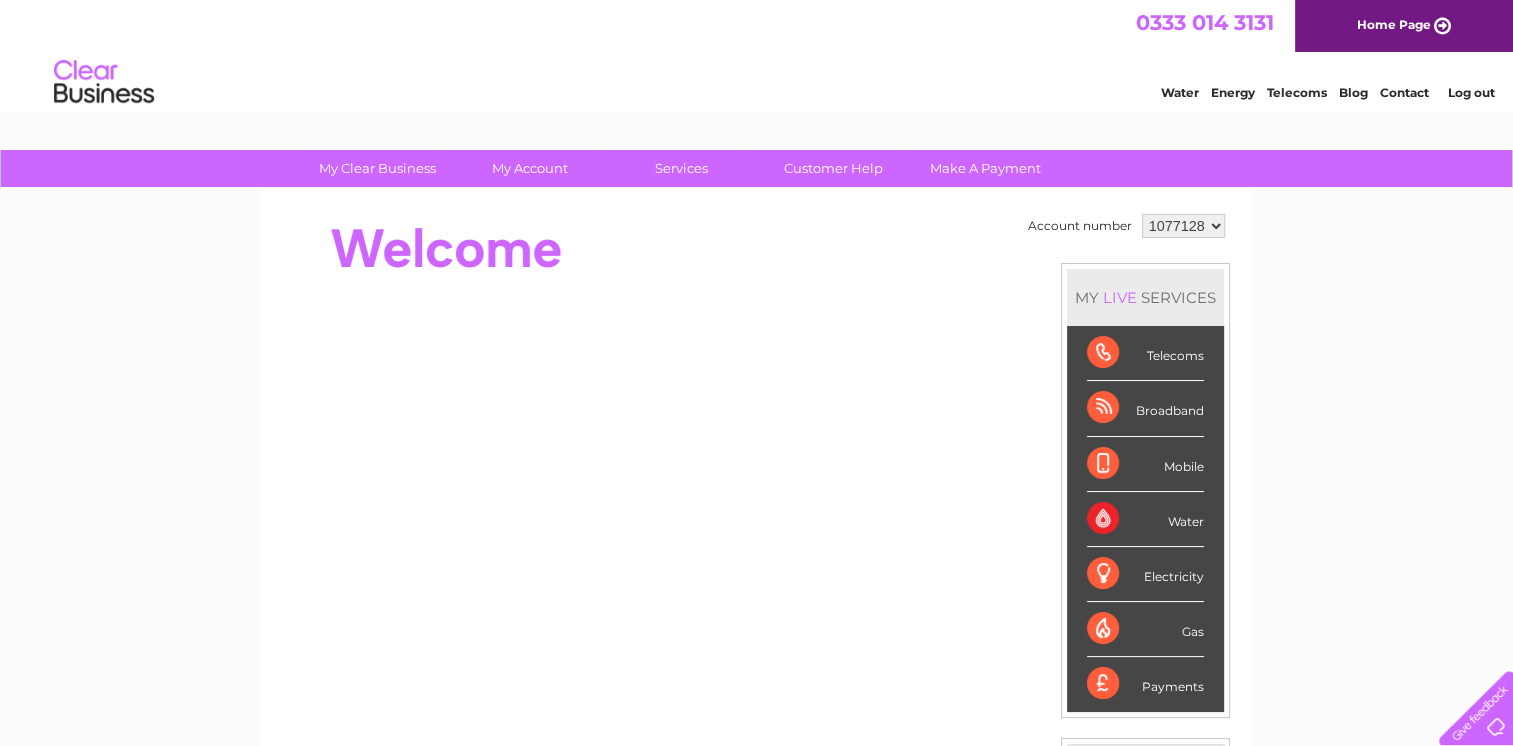 click on "Electricity" at bounding box center [1145, 574] 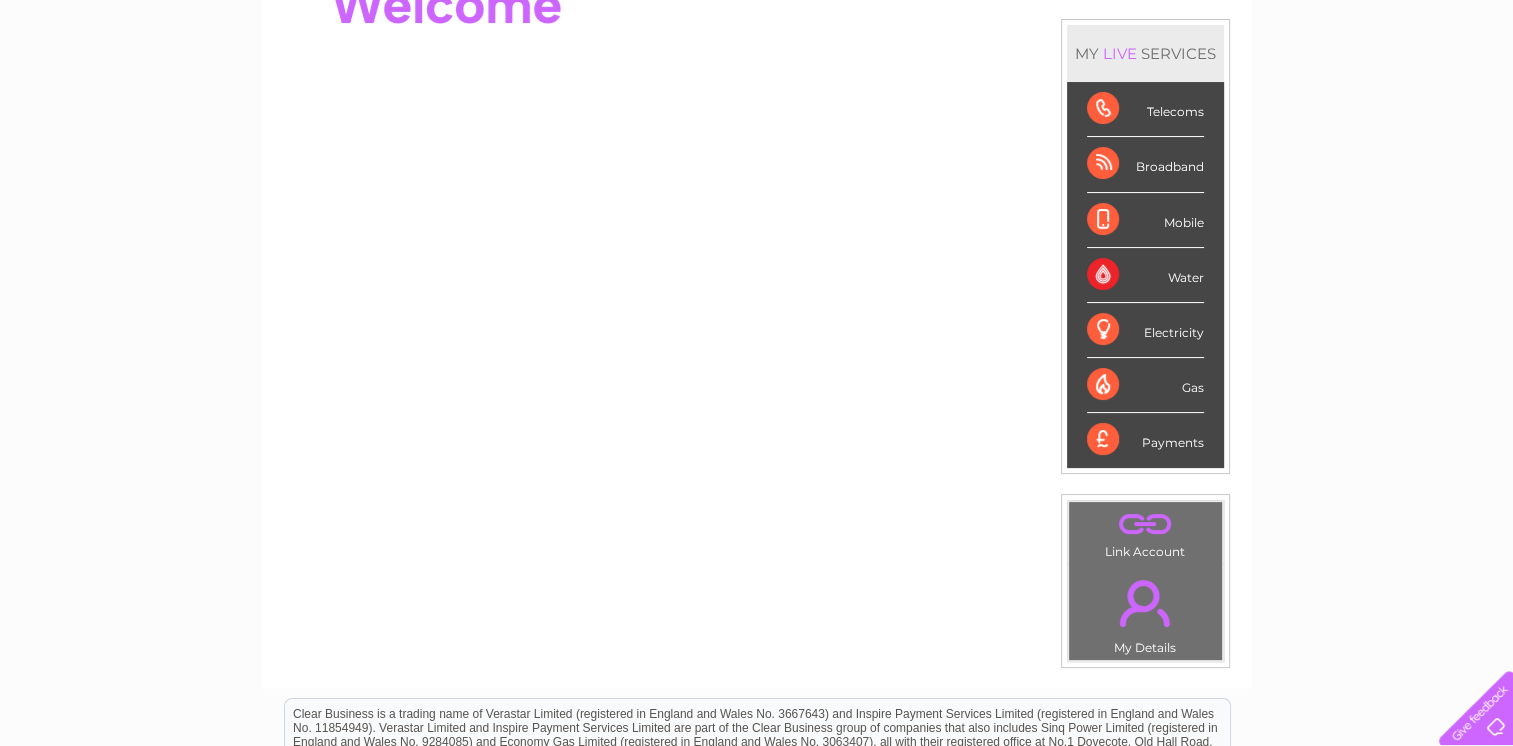 scroll, scrollTop: 46, scrollLeft: 0, axis: vertical 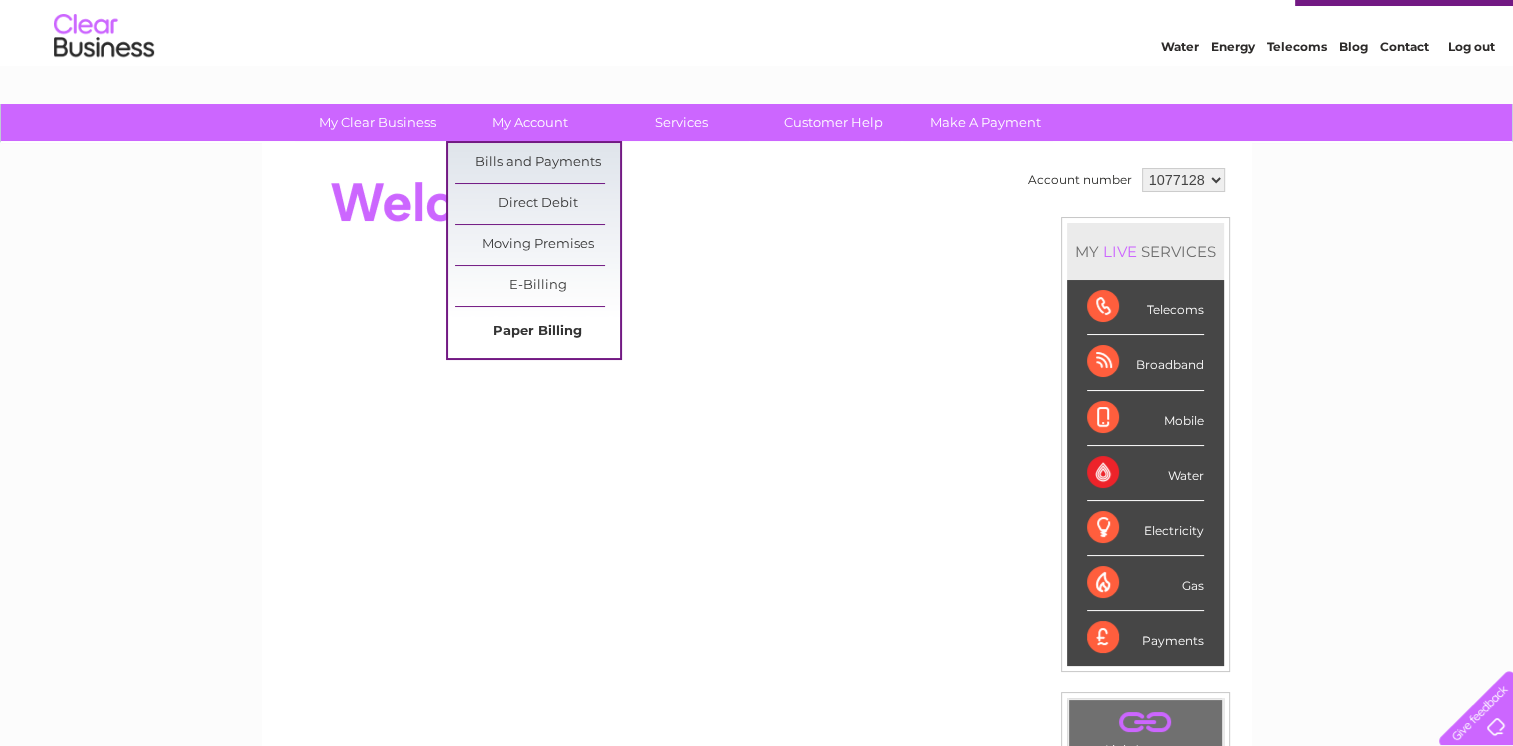 click on "Paper Billing" at bounding box center [537, 332] 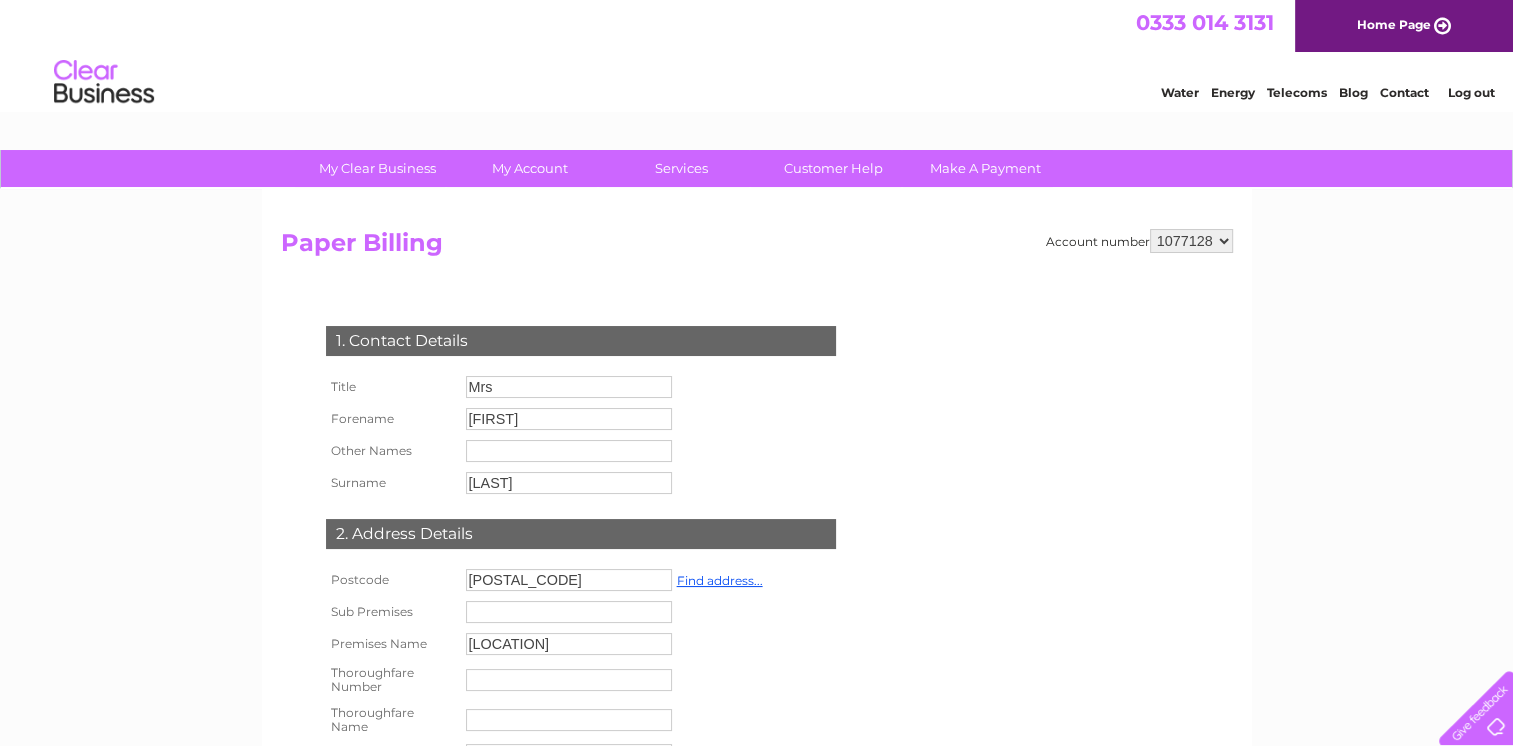 scroll, scrollTop: 0, scrollLeft: 0, axis: both 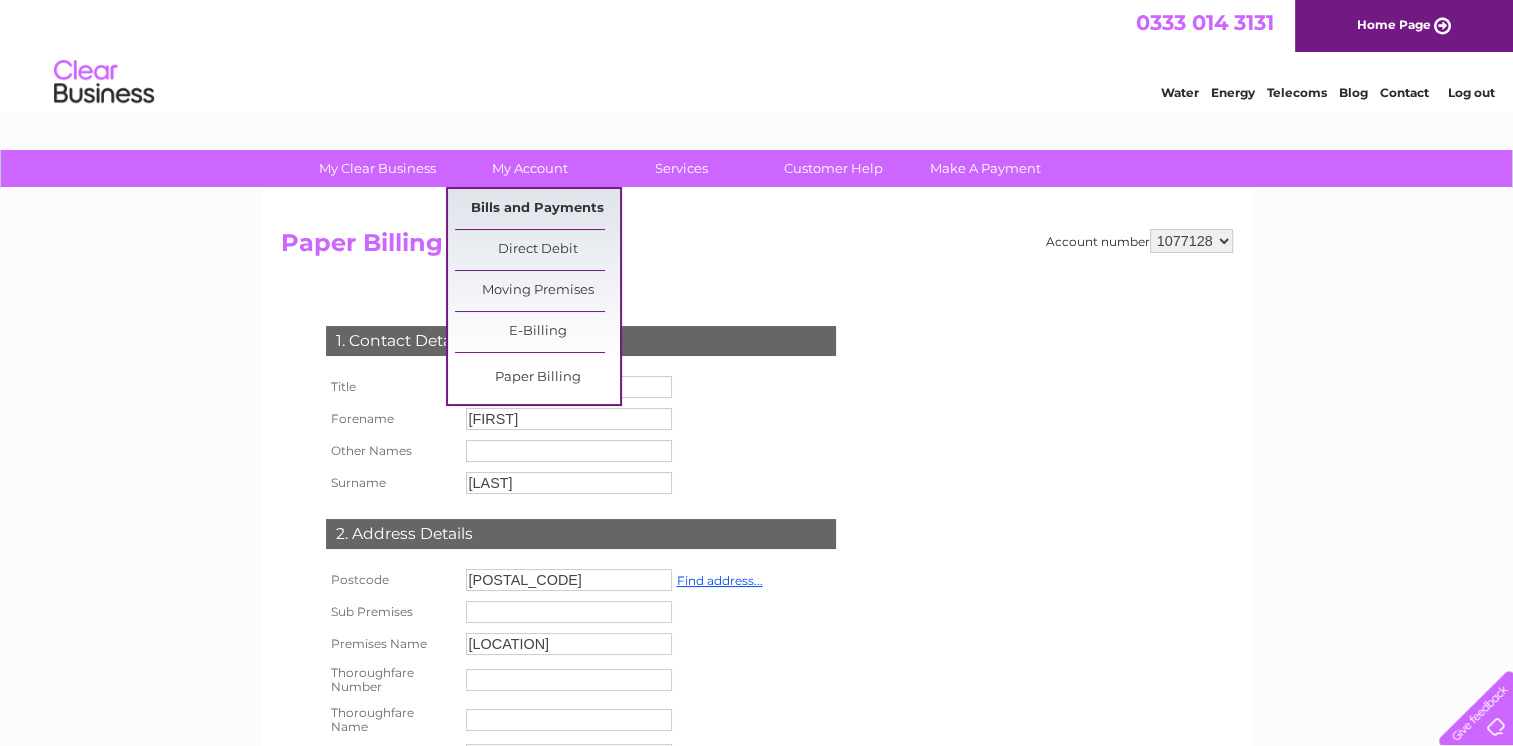 click on "Bills and Payments" at bounding box center [537, 209] 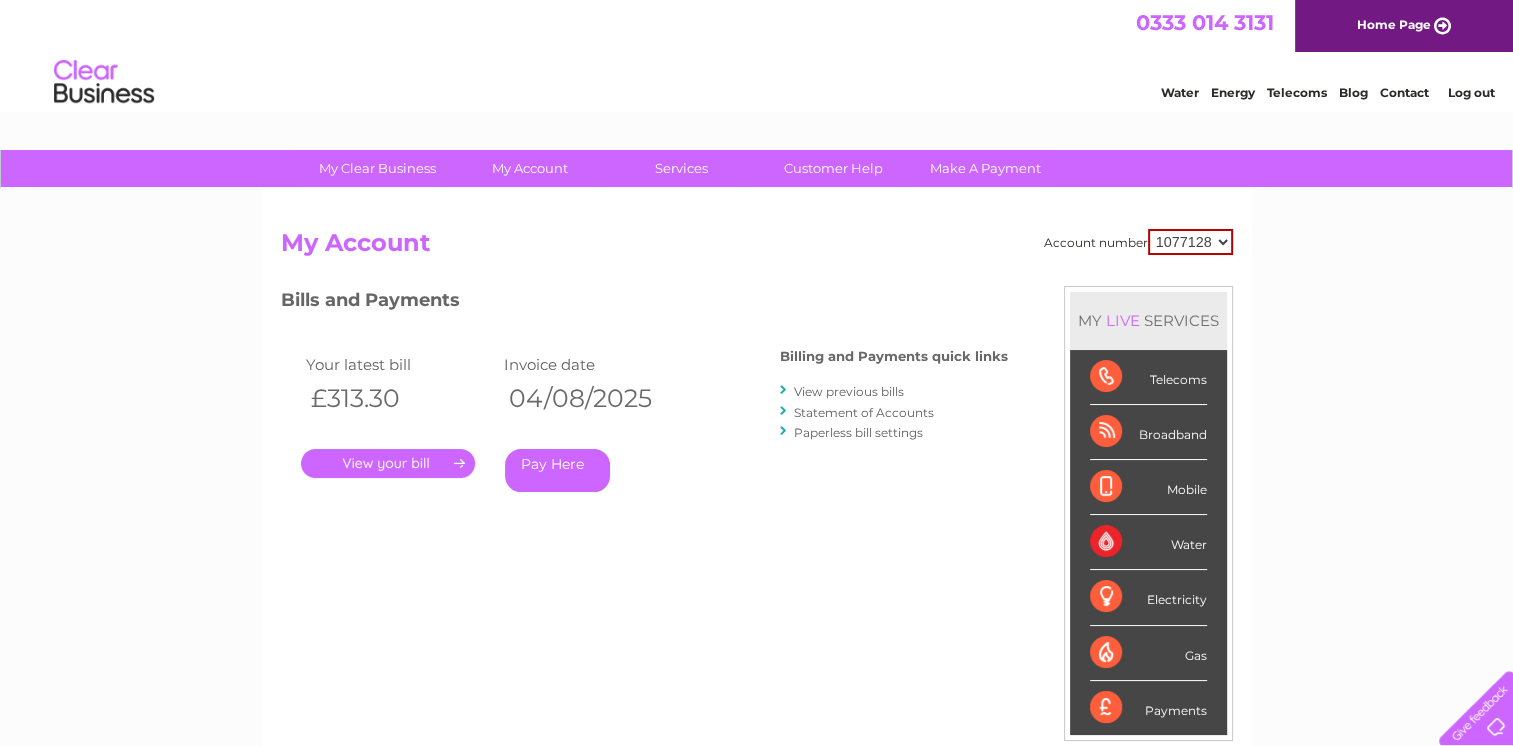 scroll, scrollTop: 0, scrollLeft: 0, axis: both 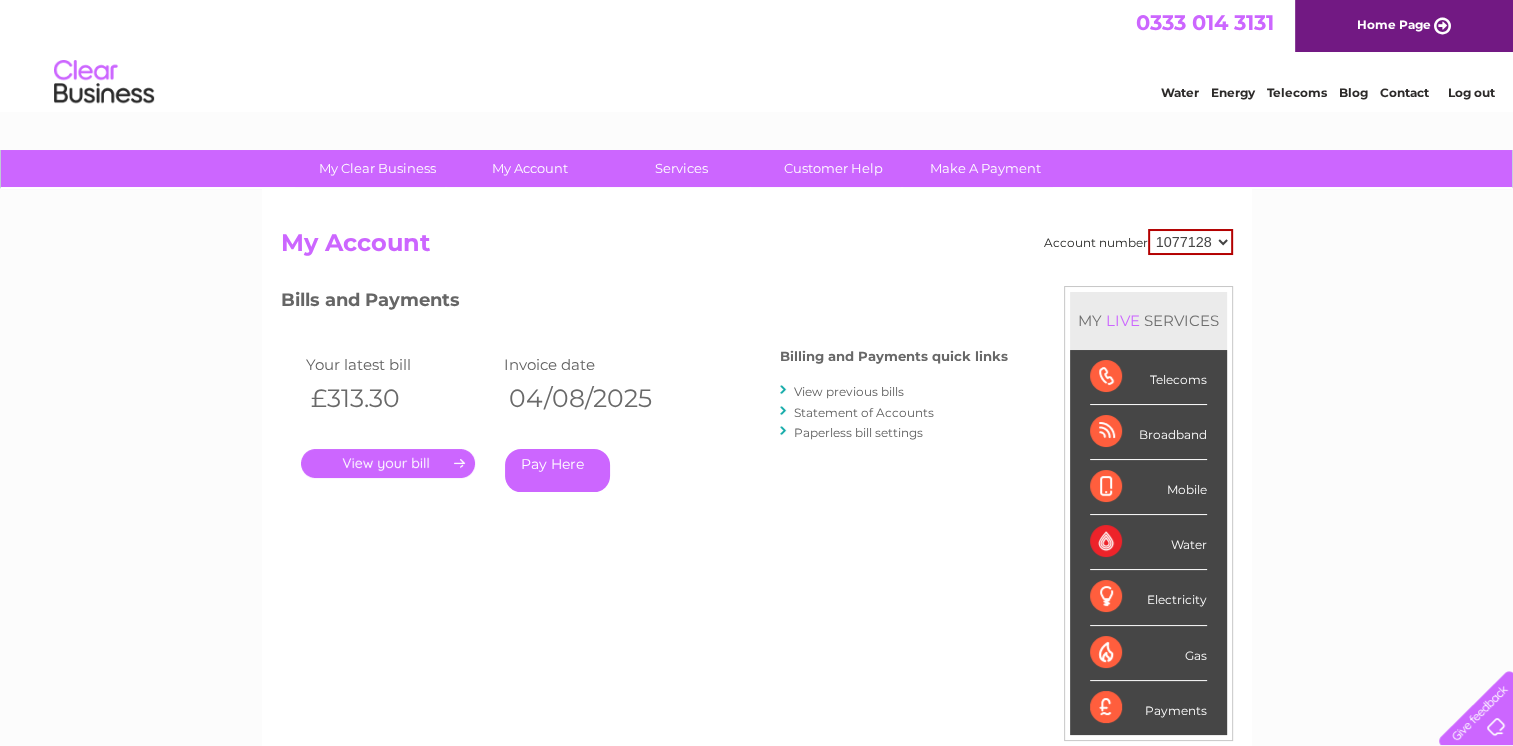 click on "." at bounding box center [388, 463] 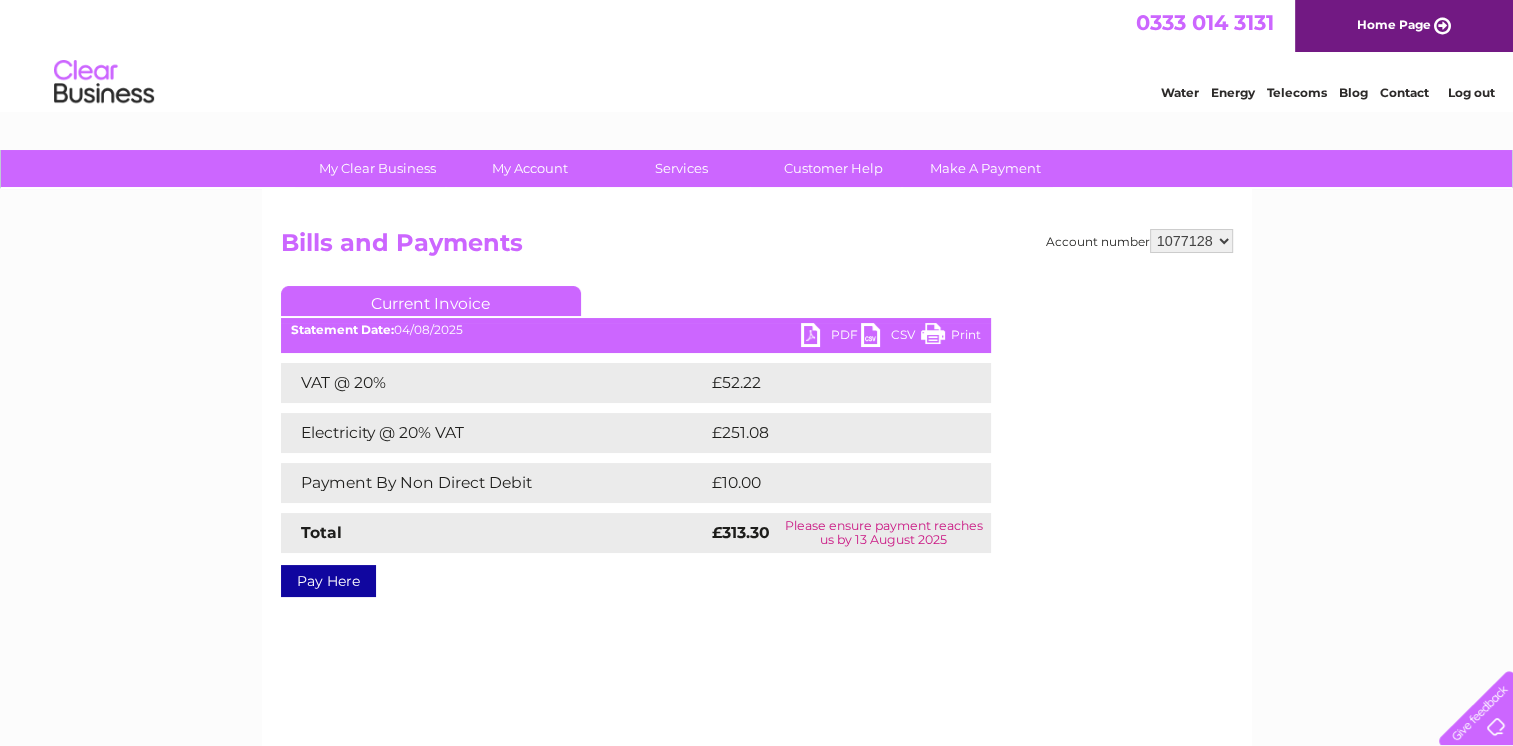 scroll, scrollTop: 0, scrollLeft: 0, axis: both 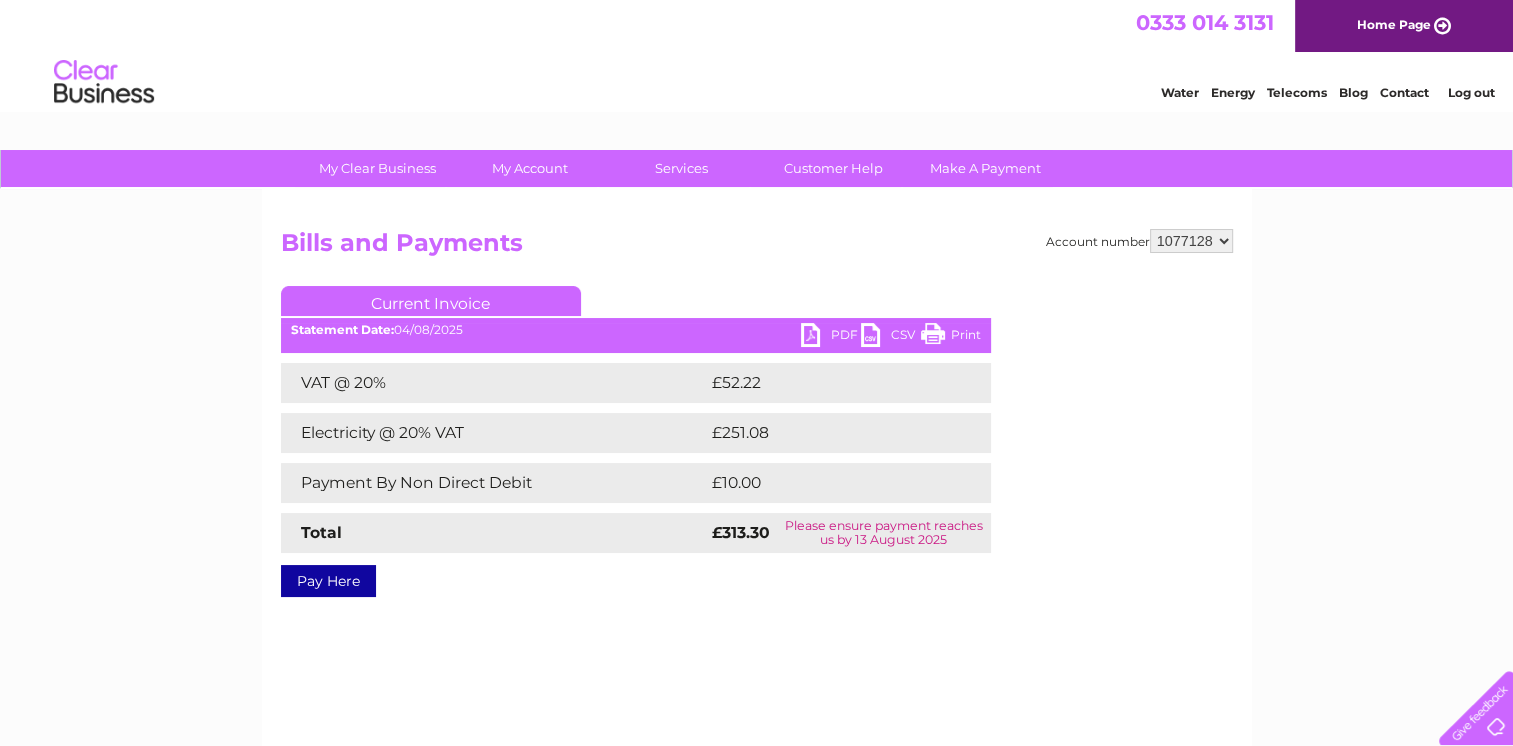 click on "PDF" at bounding box center [831, 337] 